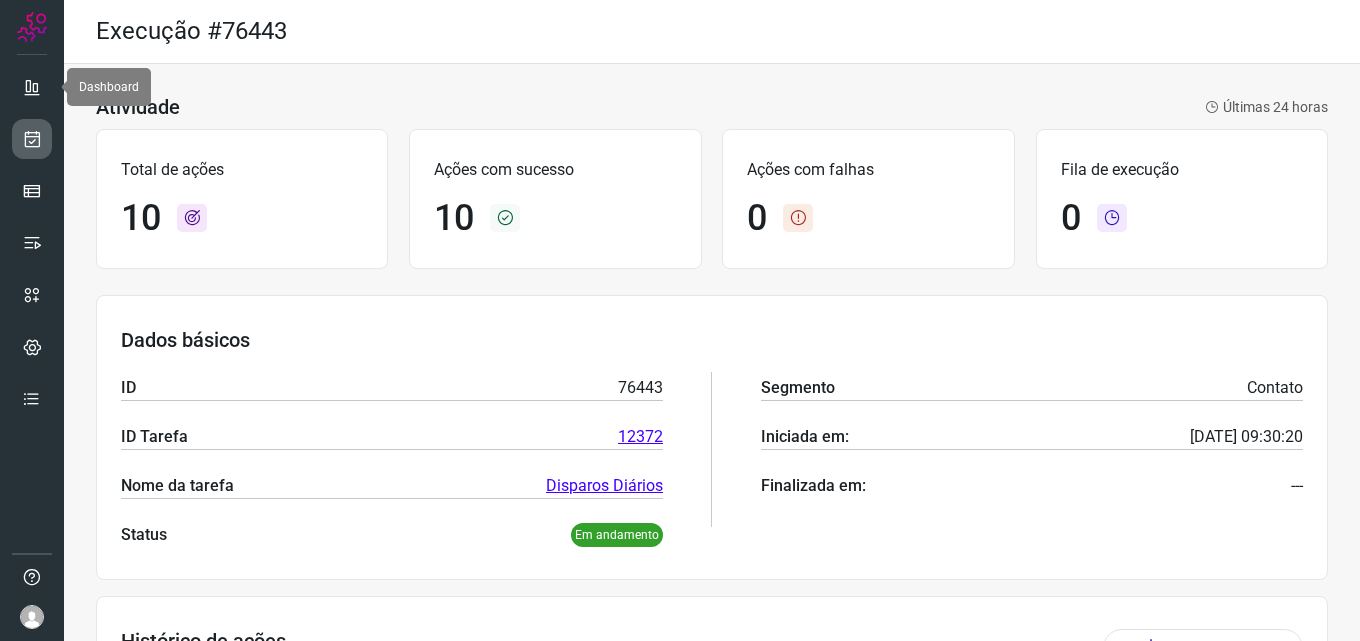 scroll, scrollTop: 0, scrollLeft: 0, axis: both 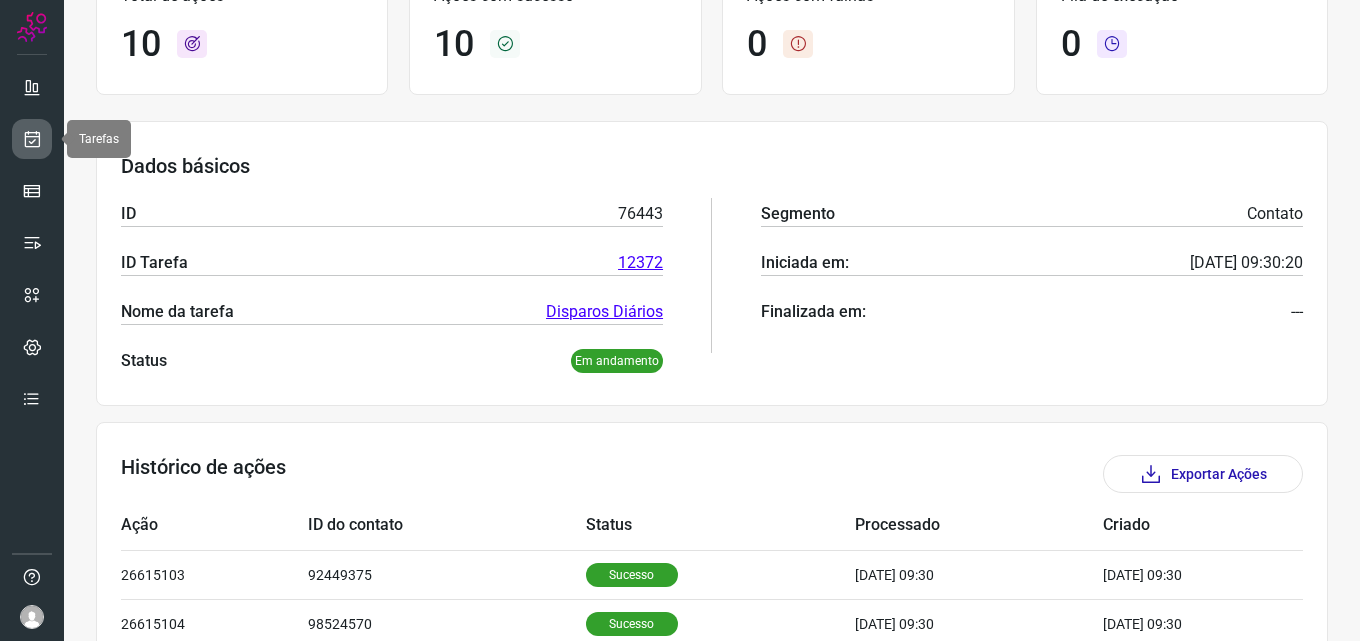 click at bounding box center (32, 139) 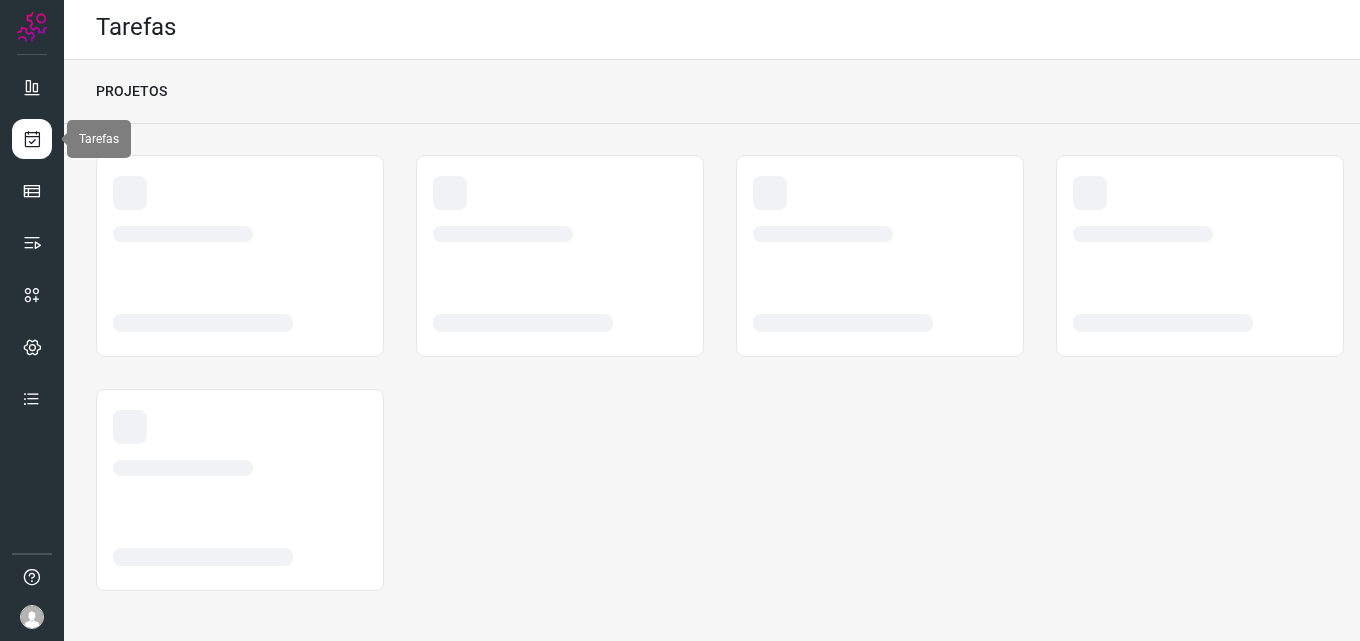 scroll, scrollTop: 4, scrollLeft: 0, axis: vertical 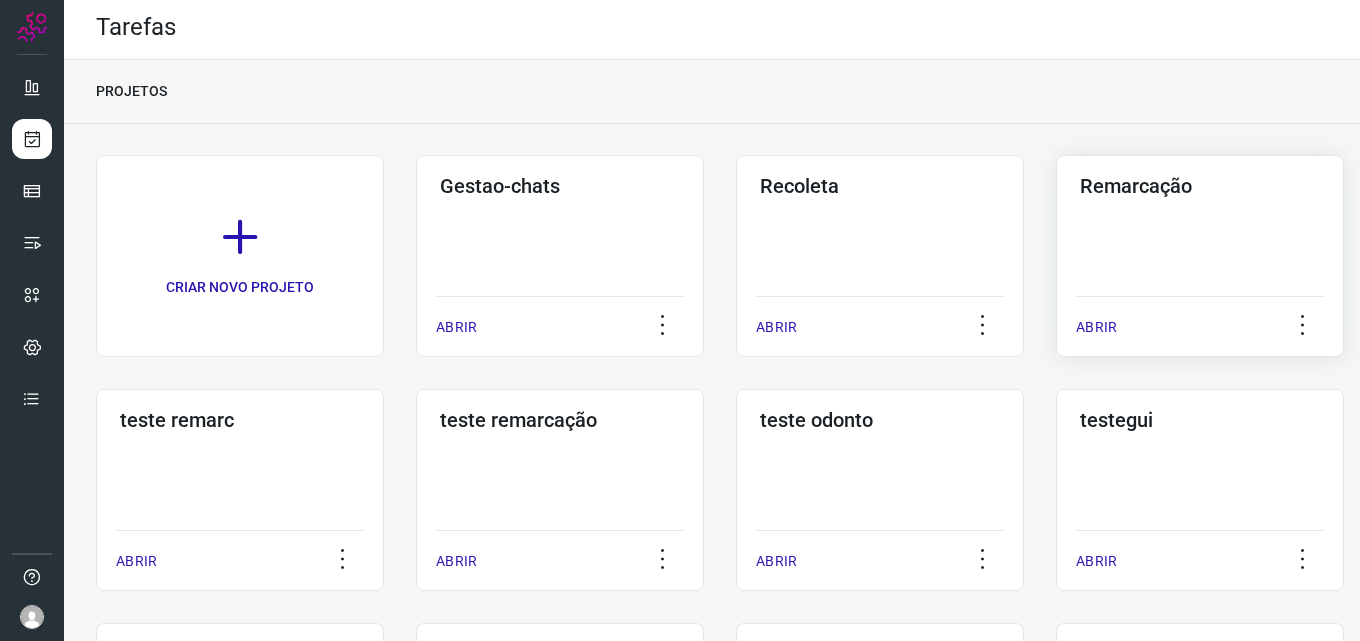 click on "Remarcação  ABRIR" 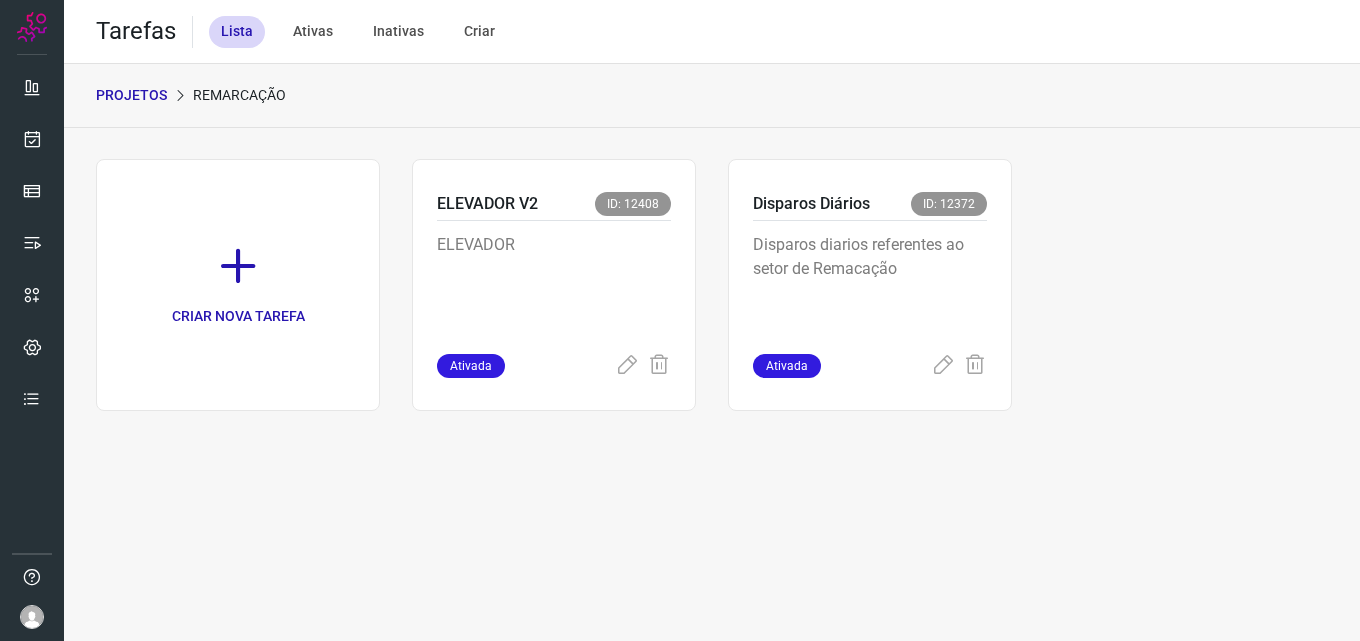 scroll, scrollTop: 0, scrollLeft: 0, axis: both 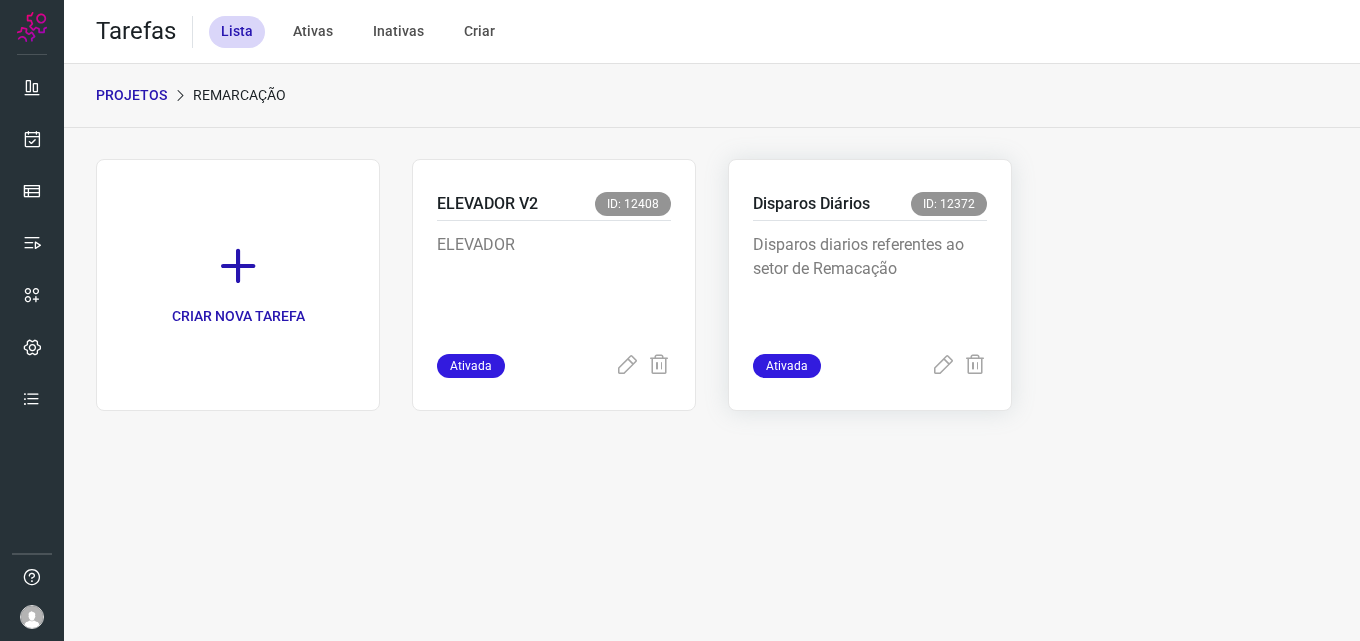 click on "Disparos diarios referentes ao setor de Remacação" at bounding box center [870, 283] 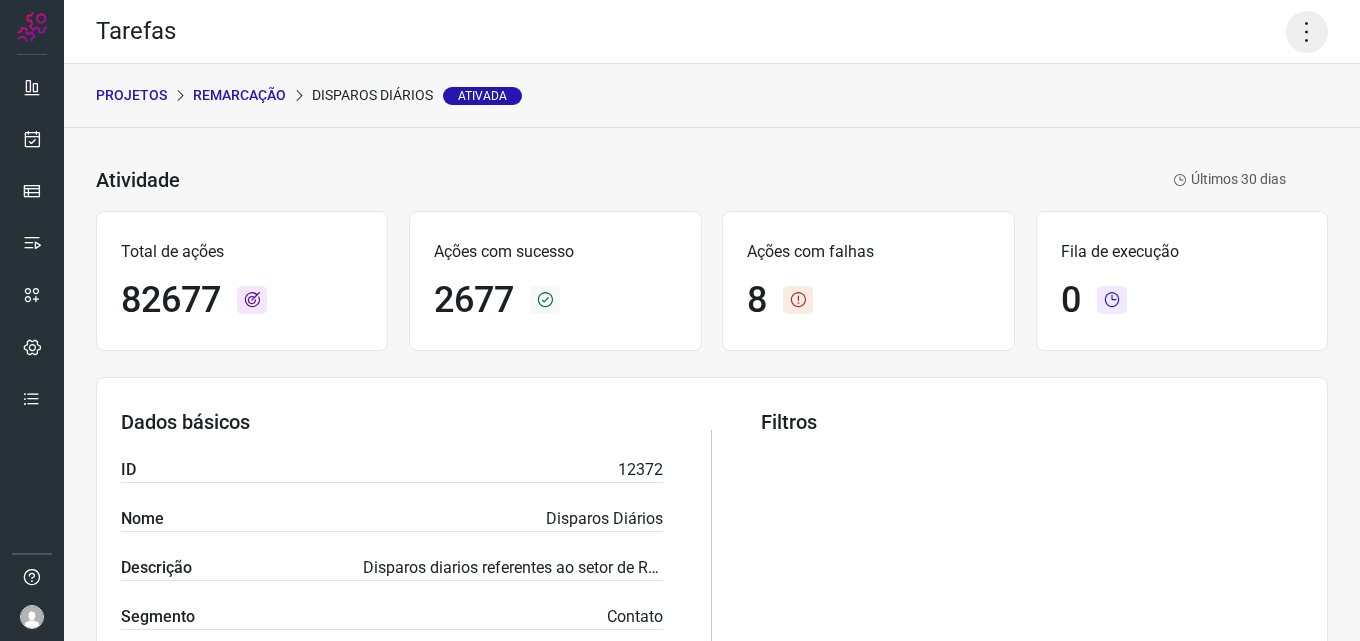 click 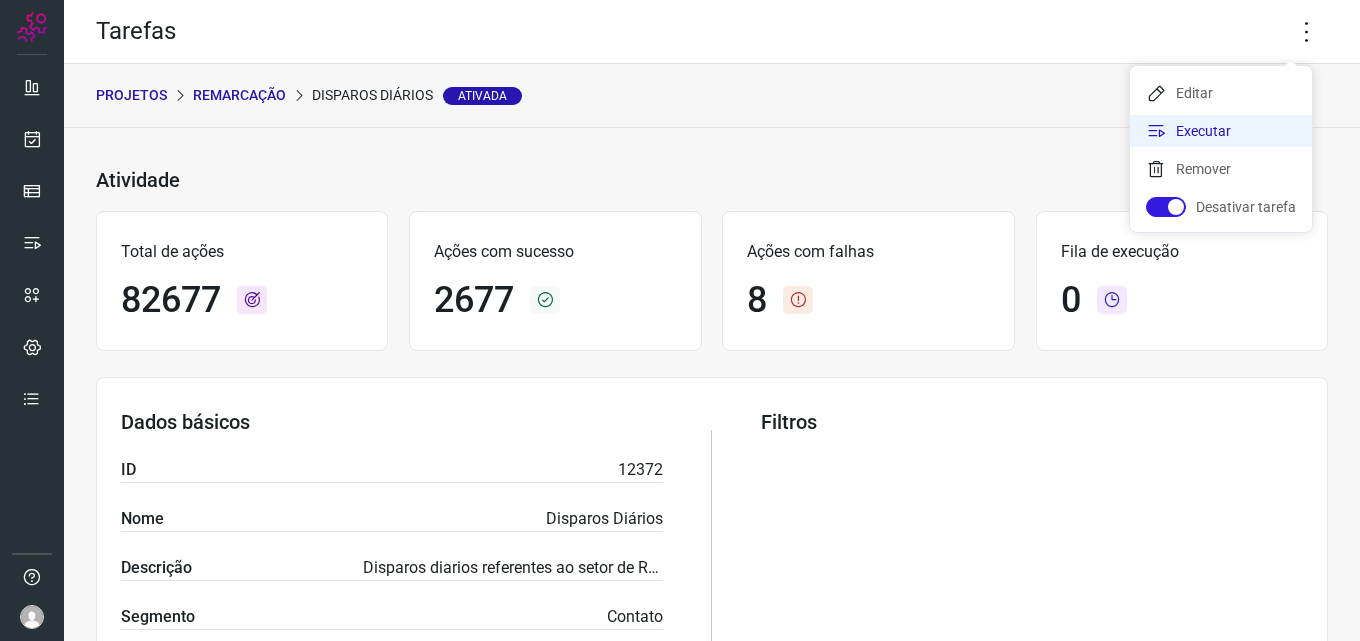 click on "Executar" 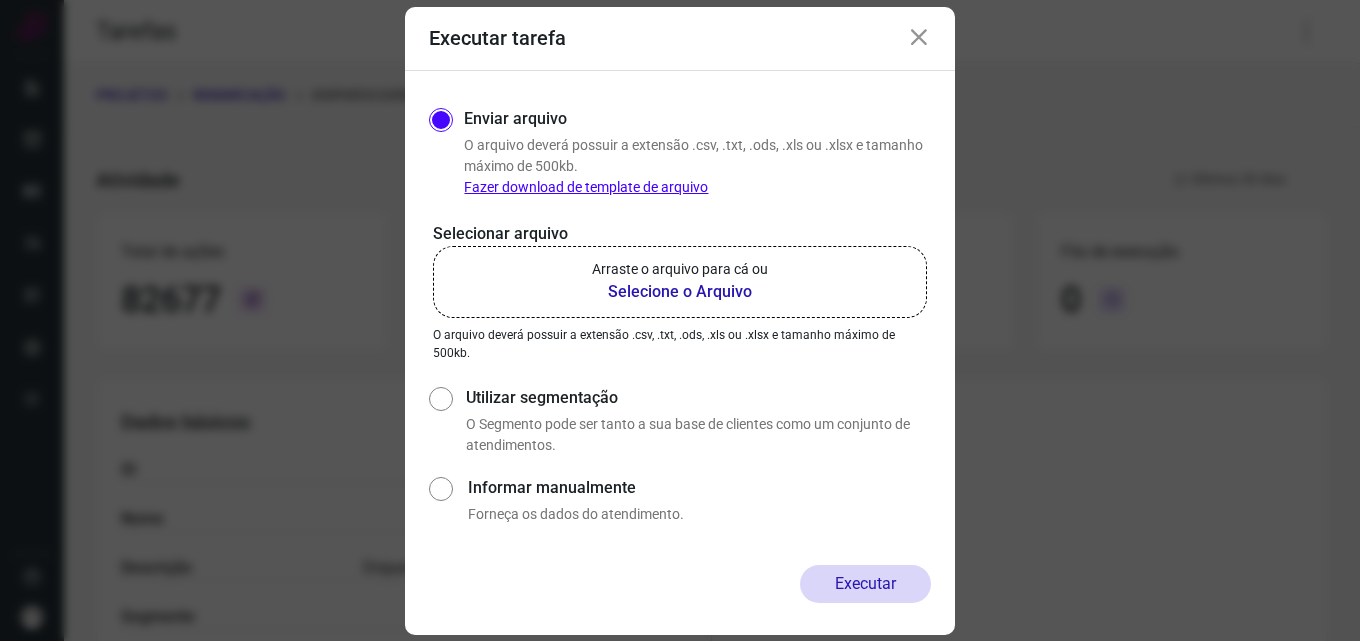 click on "Selecione o Arquivo" at bounding box center (680, 292) 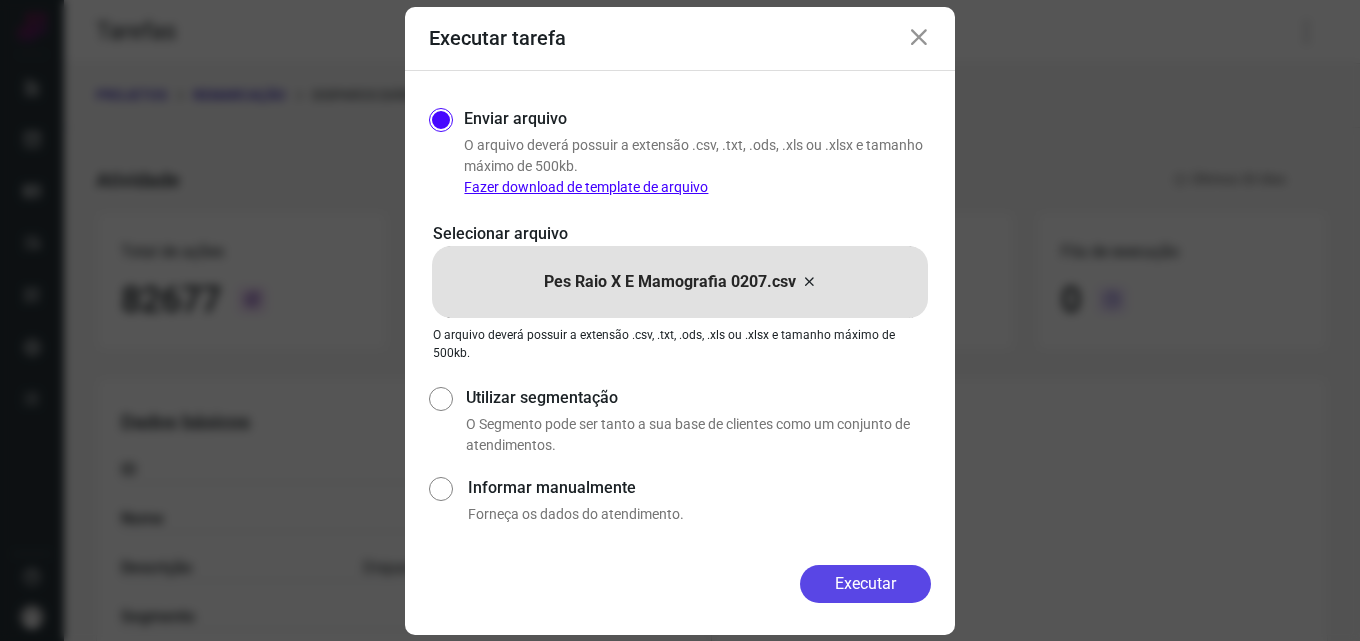 click on "Executar" at bounding box center [865, 584] 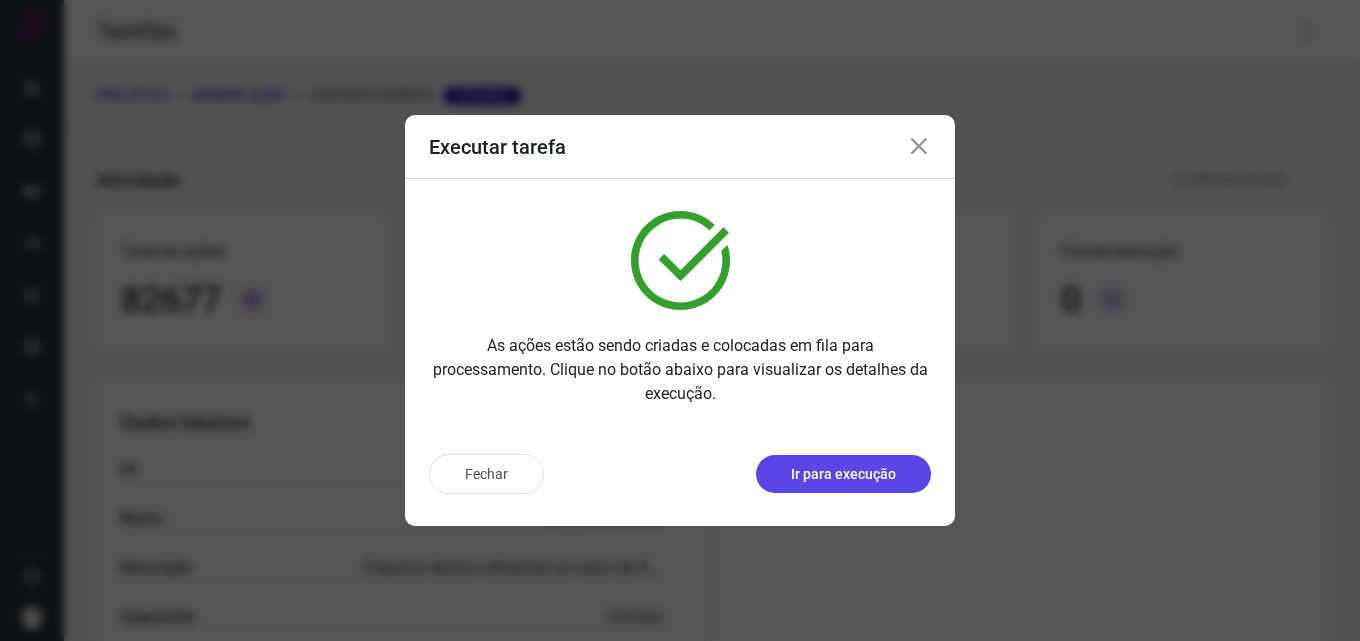 click on "Ir para execução" at bounding box center [843, 474] 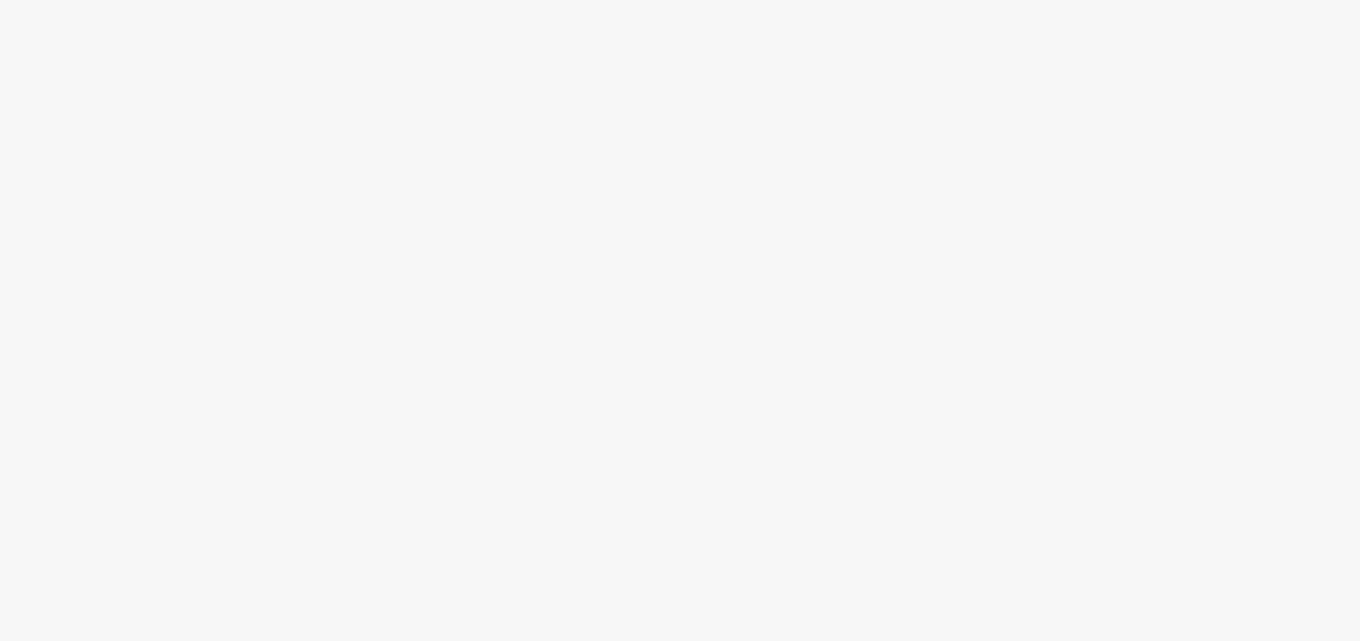 scroll, scrollTop: 0, scrollLeft: 0, axis: both 